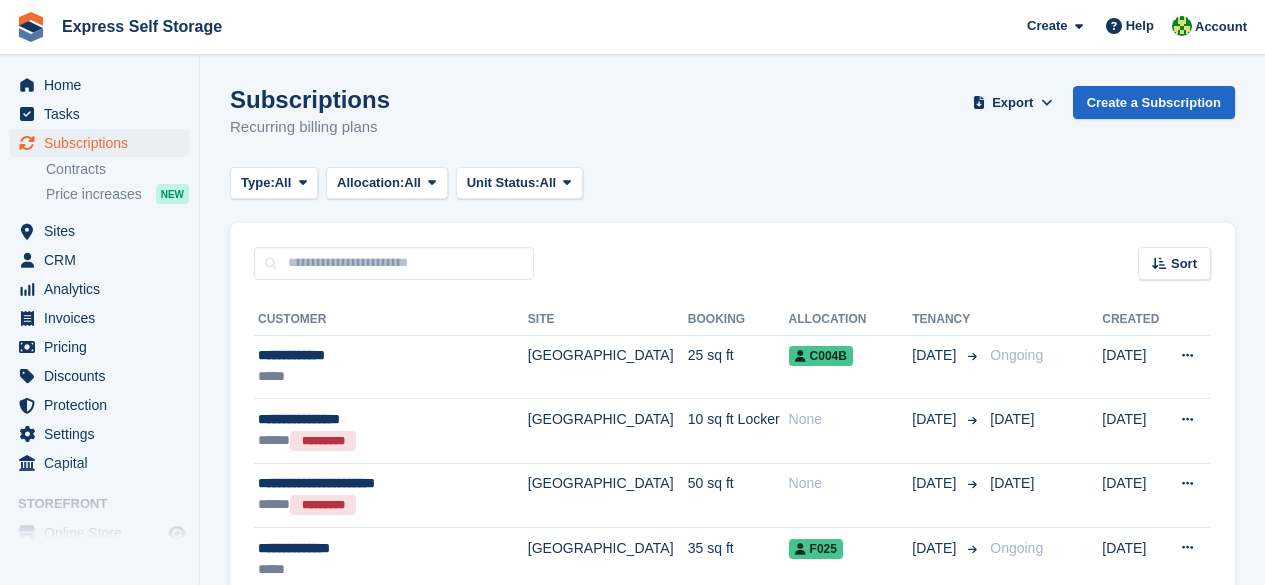 scroll, scrollTop: 0, scrollLeft: 0, axis: both 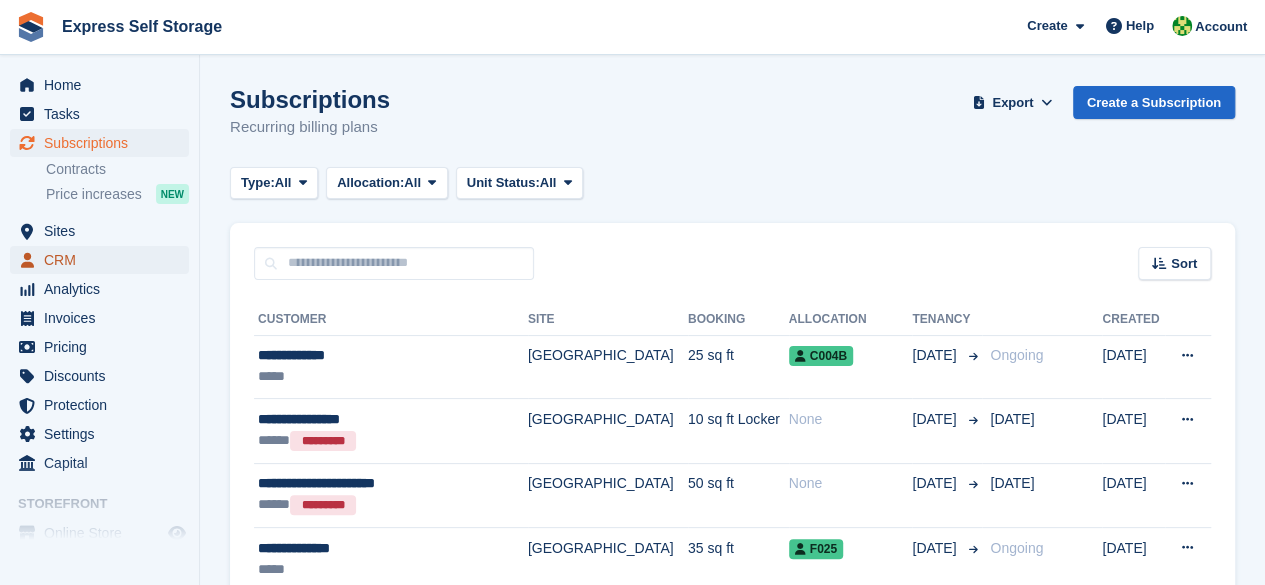 click on "CRM" at bounding box center (104, 260) 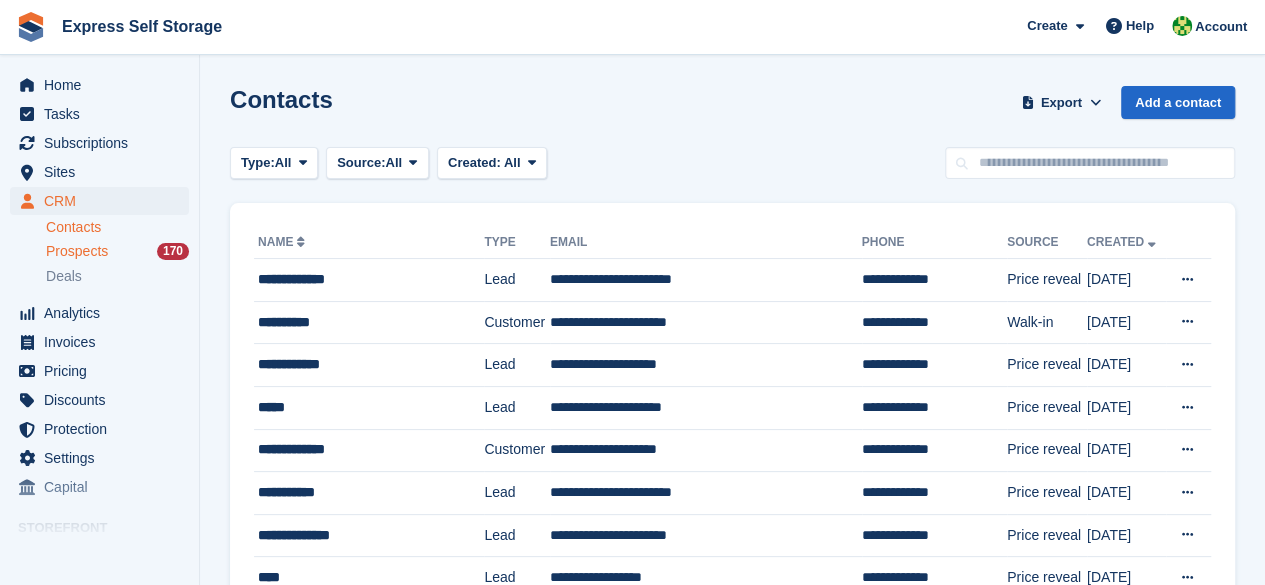 click on "Prospects
170" at bounding box center (117, 251) 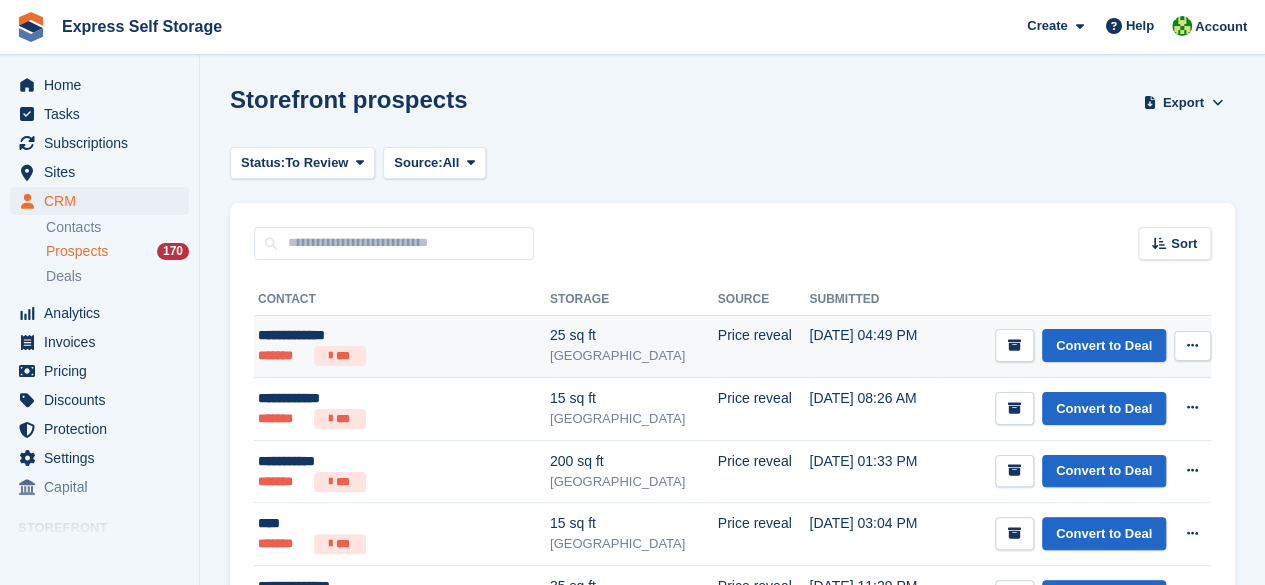click on "*******
***" at bounding box center (375, 356) 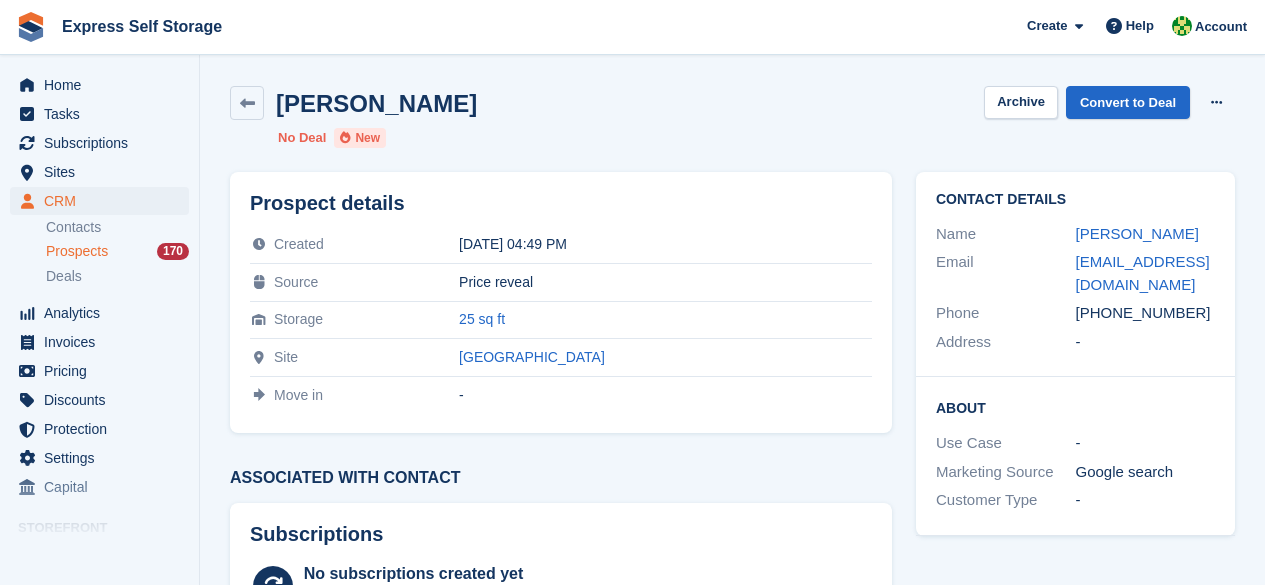 scroll, scrollTop: 0, scrollLeft: 0, axis: both 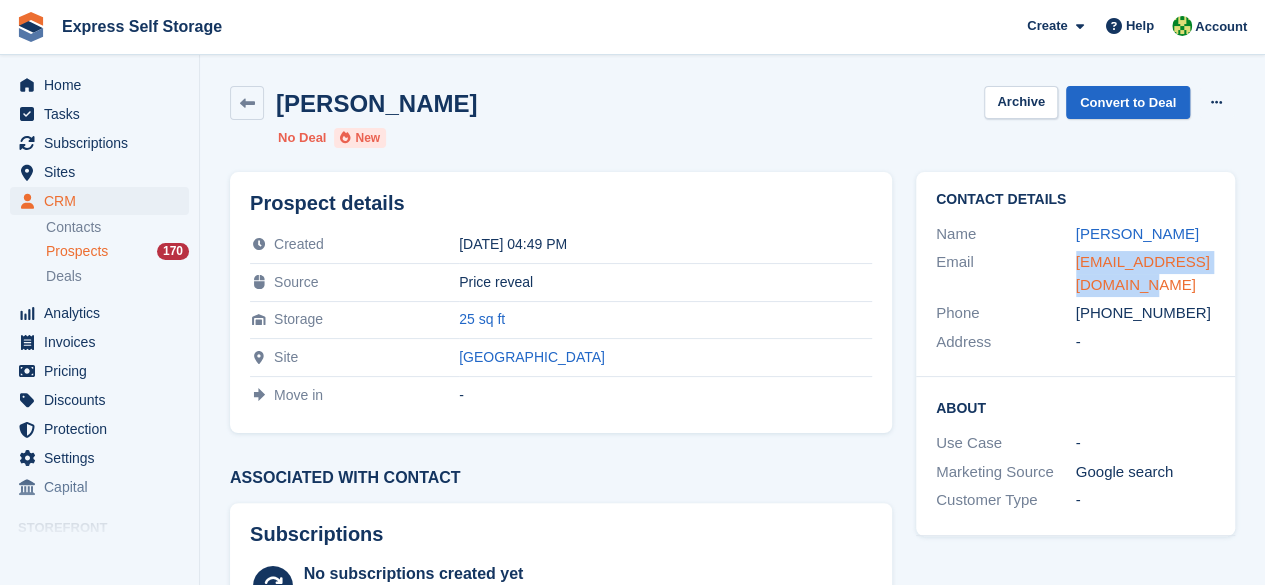 drag, startPoint x: 1053, startPoint y: 263, endPoint x: 1118, endPoint y: 283, distance: 68.007355 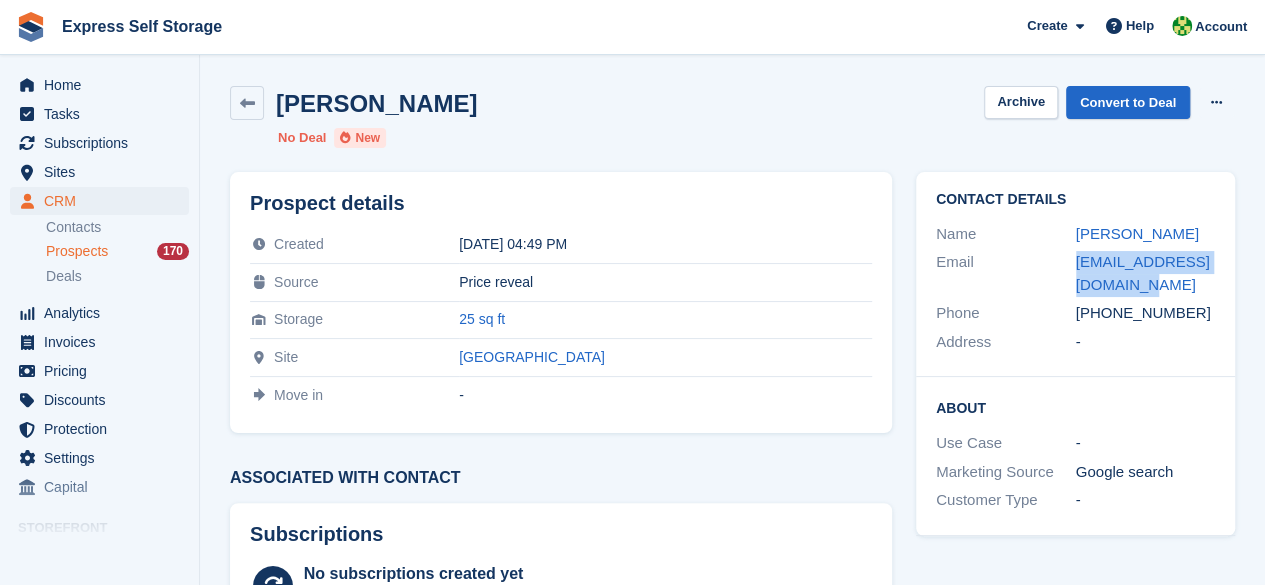 copy on "sroberts1678@hotmail.com" 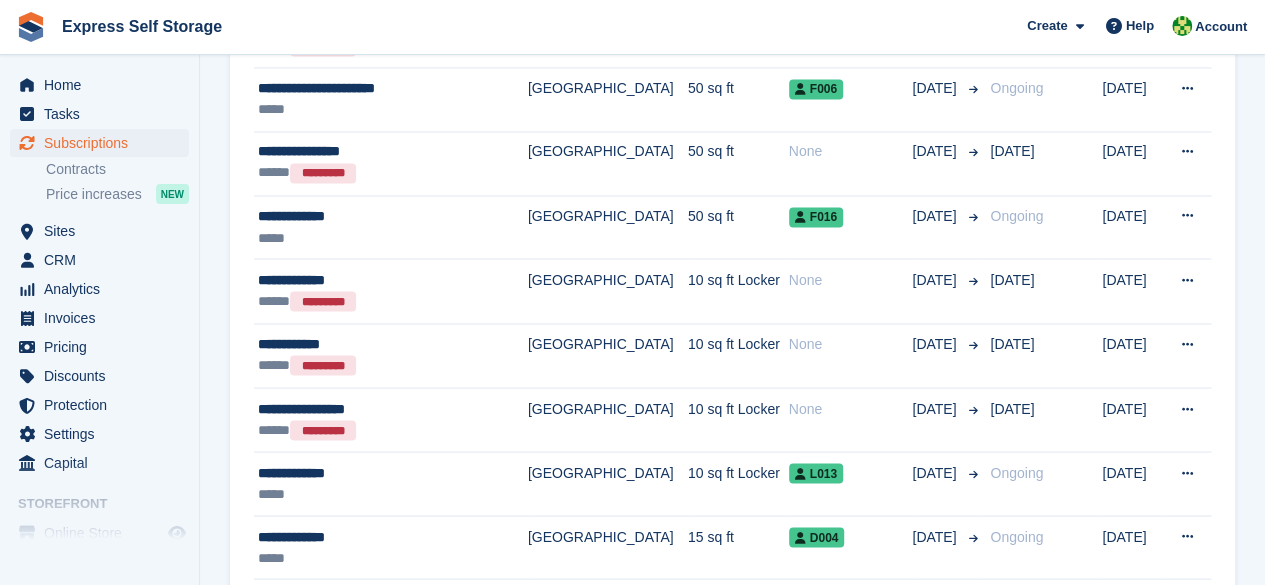 scroll, scrollTop: 1500, scrollLeft: 0, axis: vertical 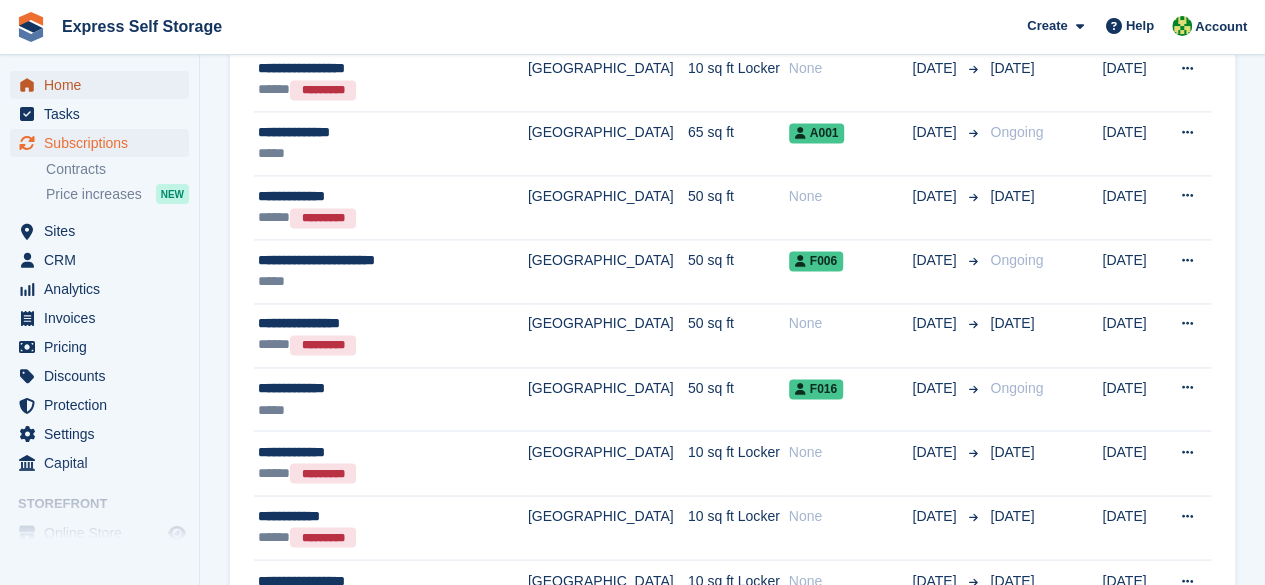 click on "Home" at bounding box center [104, 85] 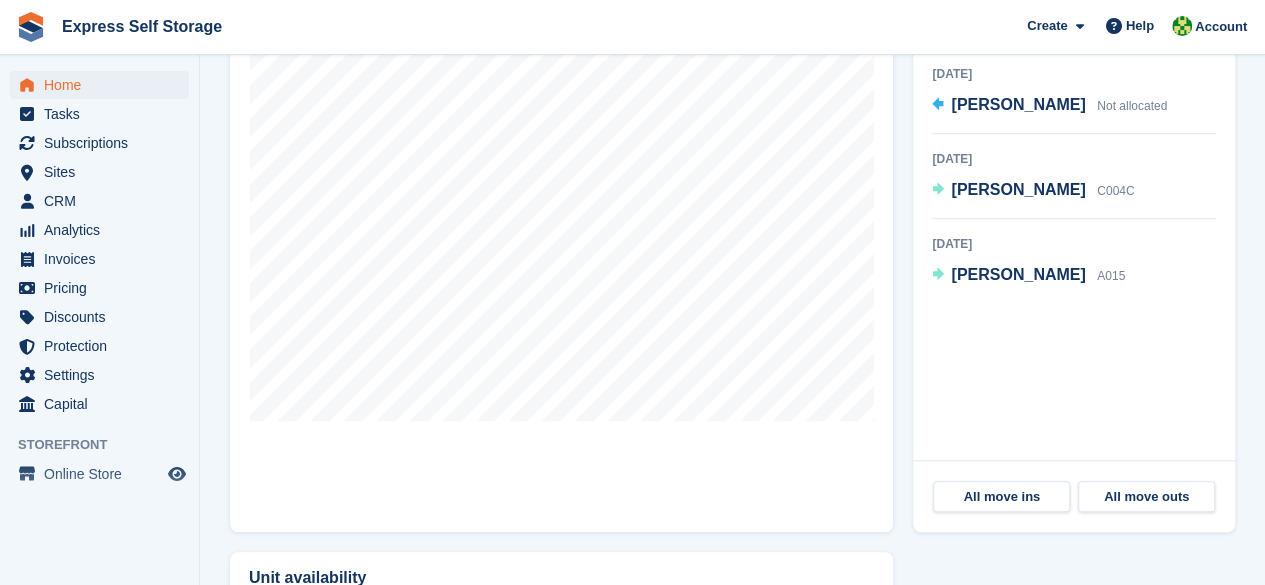 scroll, scrollTop: 655, scrollLeft: 0, axis: vertical 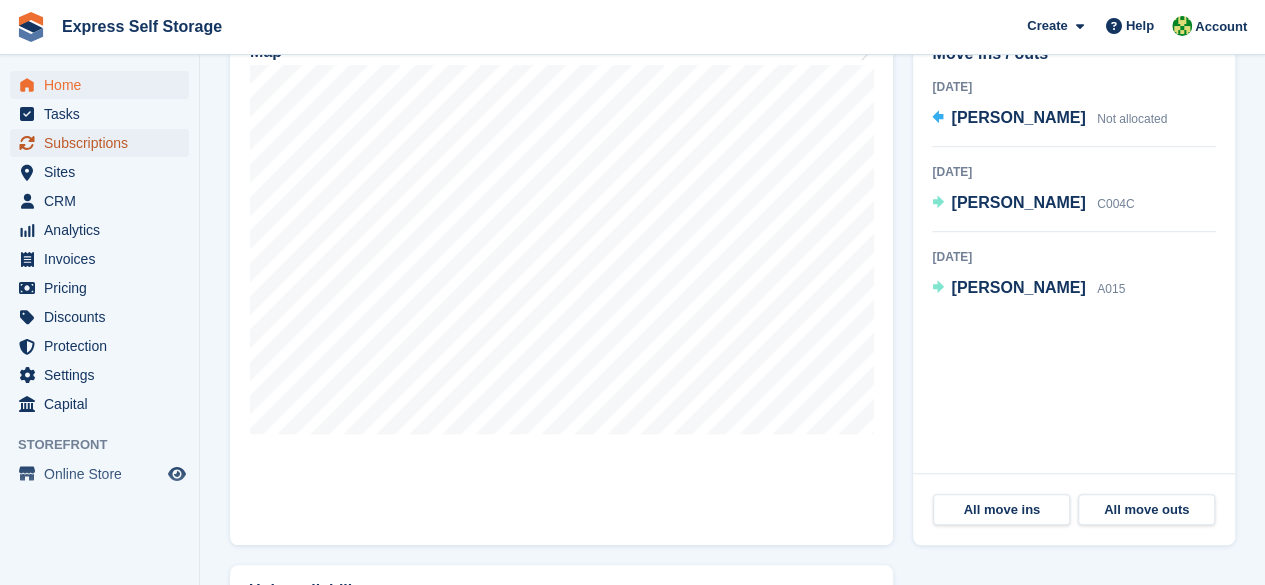 click on "Subscriptions" at bounding box center [104, 143] 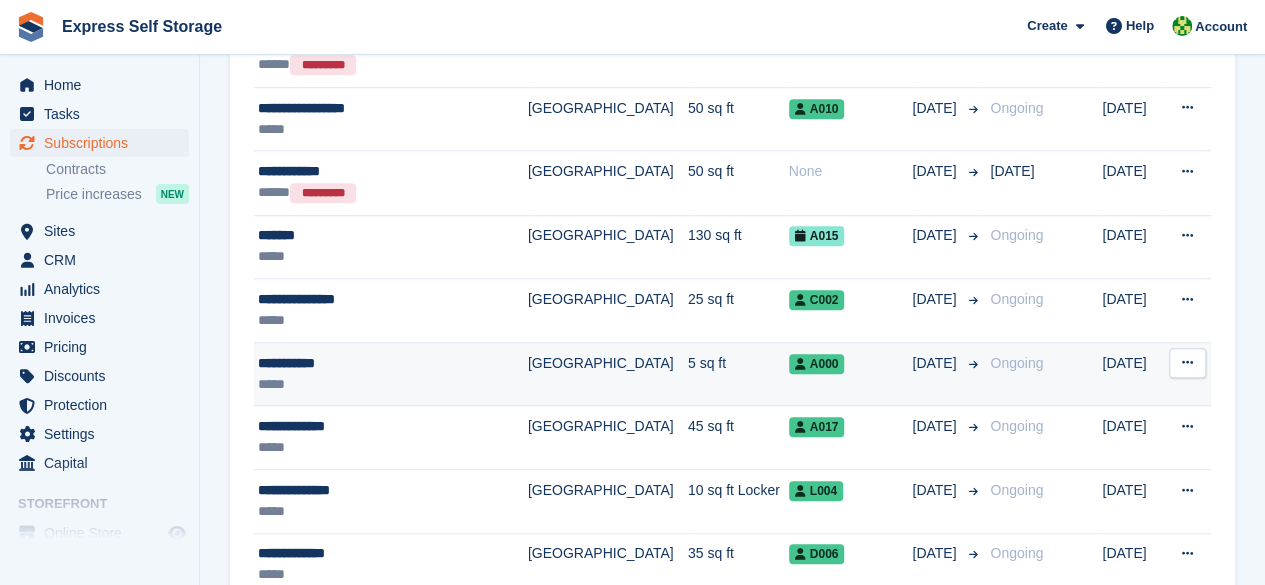 scroll, scrollTop: 700, scrollLeft: 0, axis: vertical 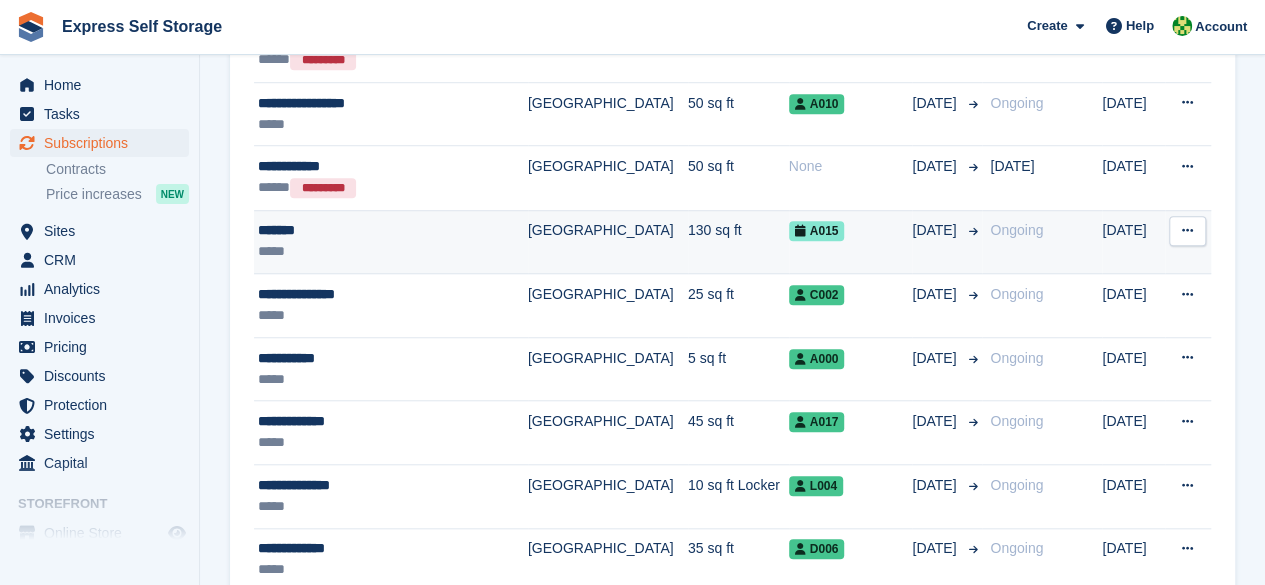 click on "[GEOGRAPHIC_DATA]" at bounding box center (608, 242) 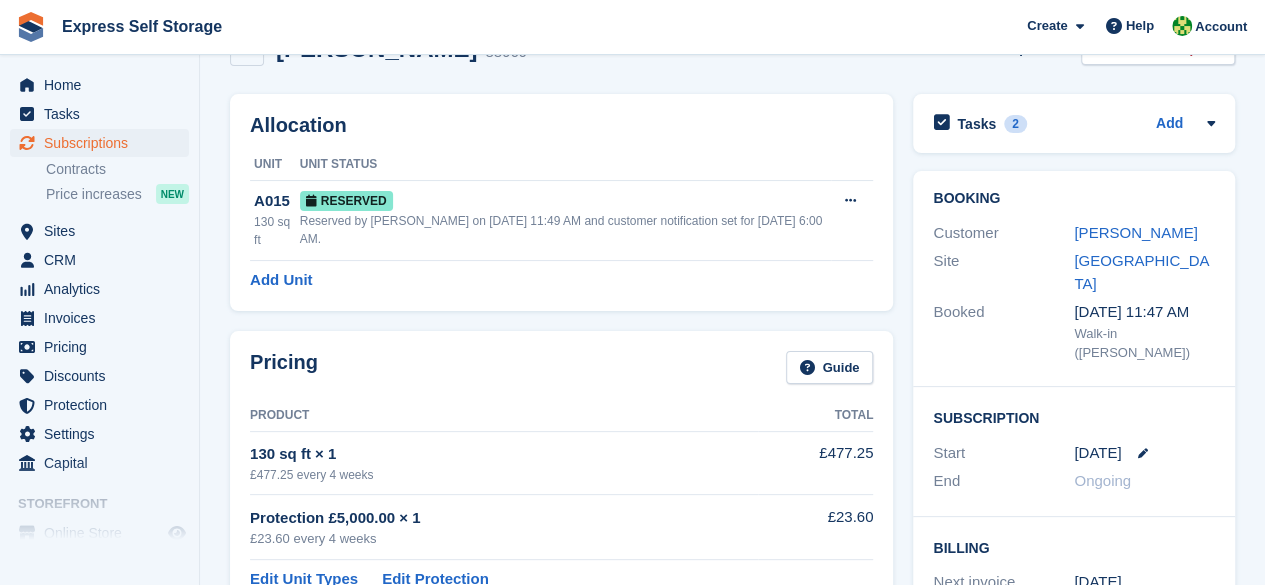 scroll, scrollTop: 100, scrollLeft: 0, axis: vertical 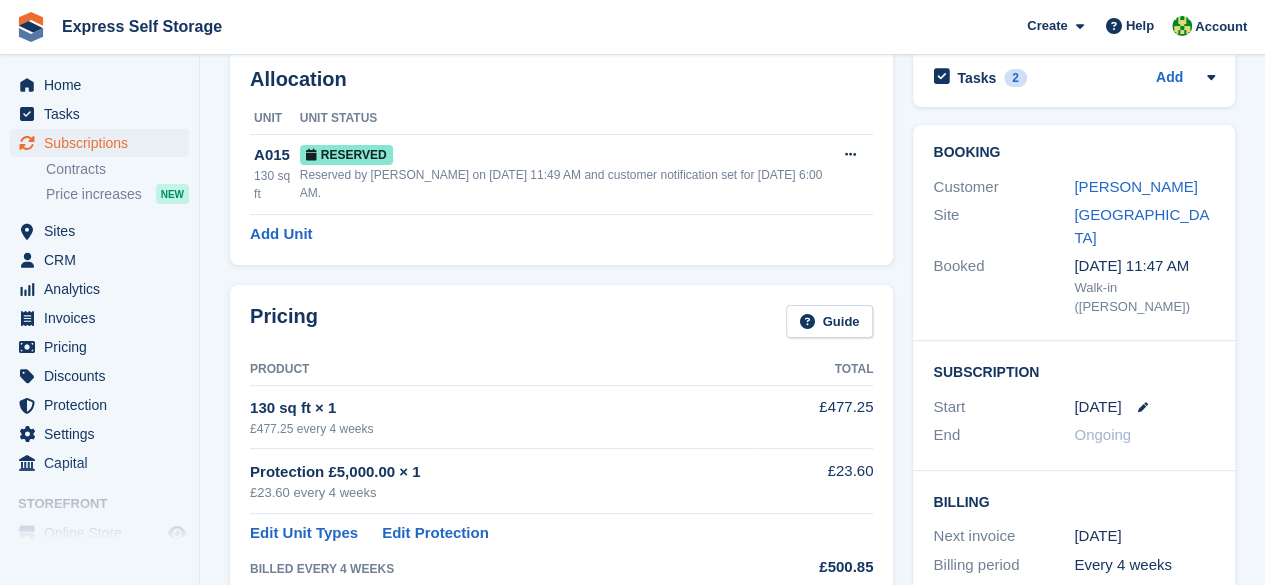click on "Pricing
Guide
Product
Total
130 sq ft × 1
£477.25 every 4 weeks
£477.25
Protection £5,000.00 × 1
£23.60 every 4 weeks
£23.60
Edit Unit Types
Edit Protection
BILLED EVERY 4 WEEKS" at bounding box center [561, 443] 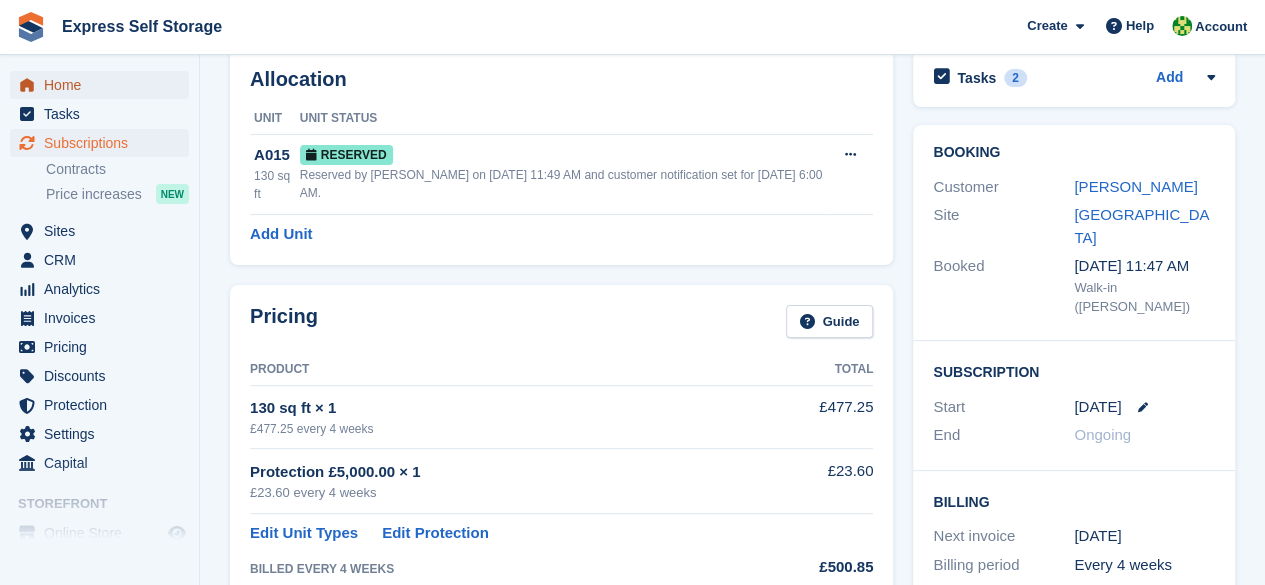 click on "Home" at bounding box center [104, 85] 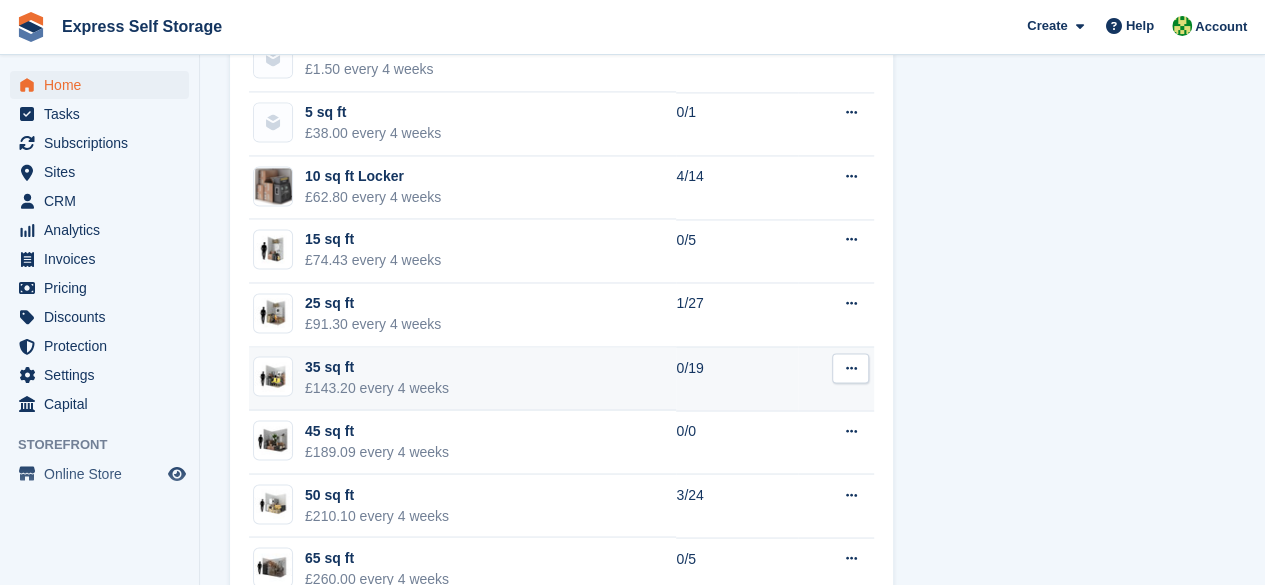 scroll, scrollTop: 1576, scrollLeft: 0, axis: vertical 